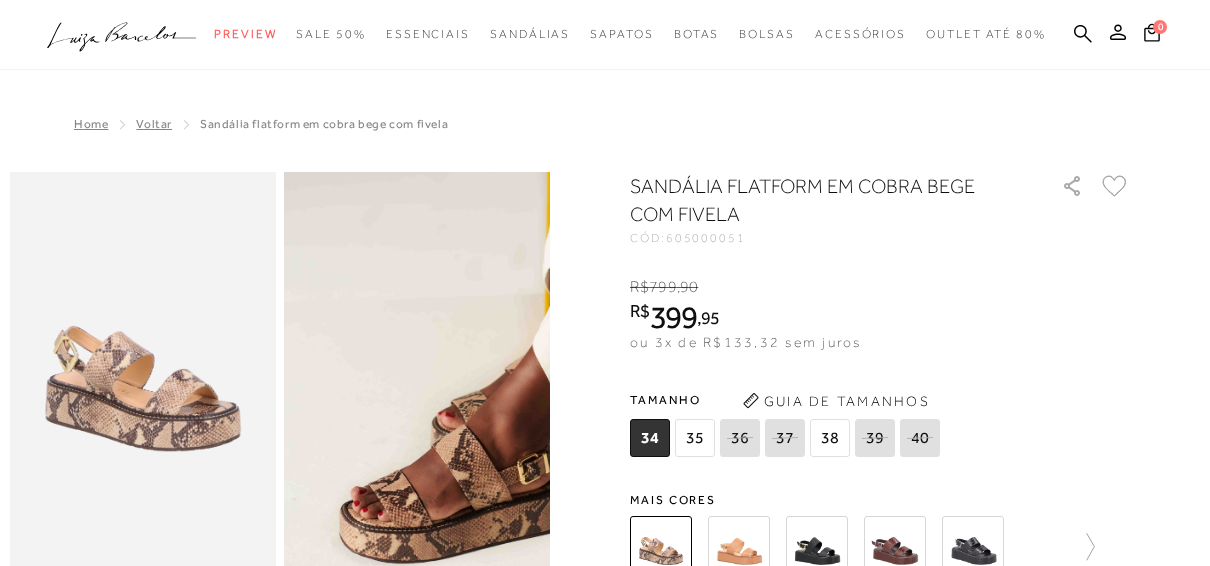 scroll, scrollTop: 0, scrollLeft: 0, axis: both 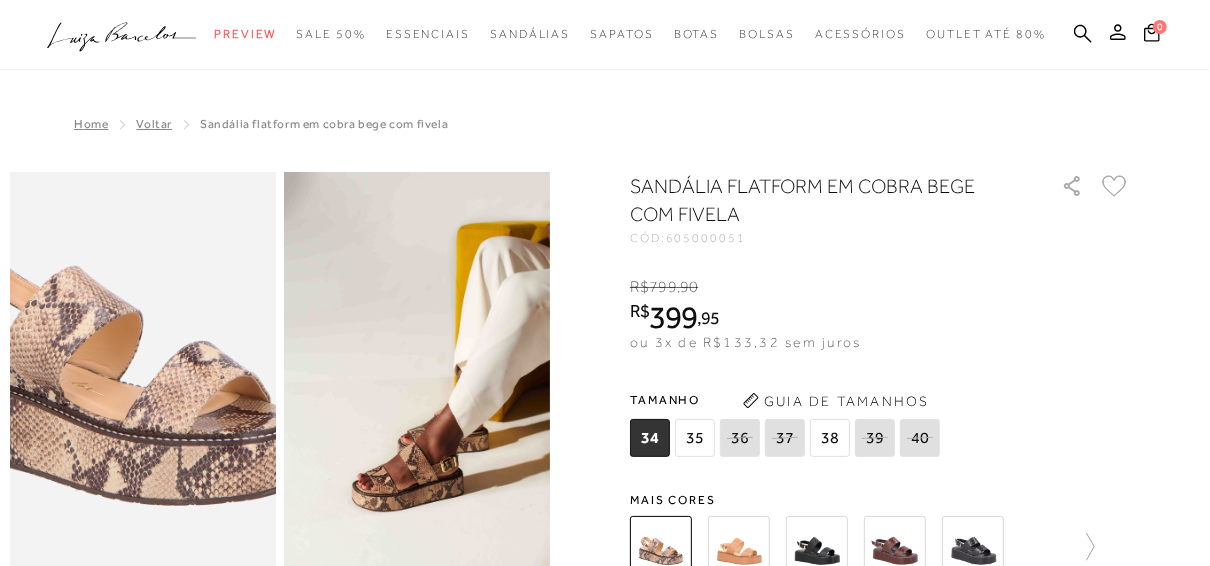 click at bounding box center [121, 346] 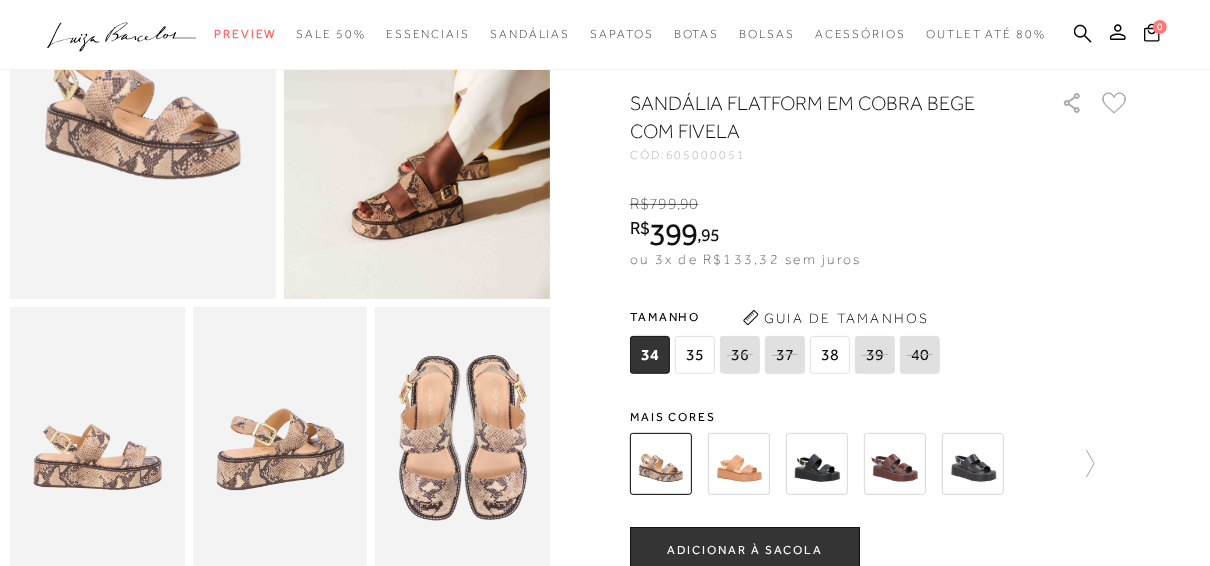 scroll, scrollTop: 400, scrollLeft: 0, axis: vertical 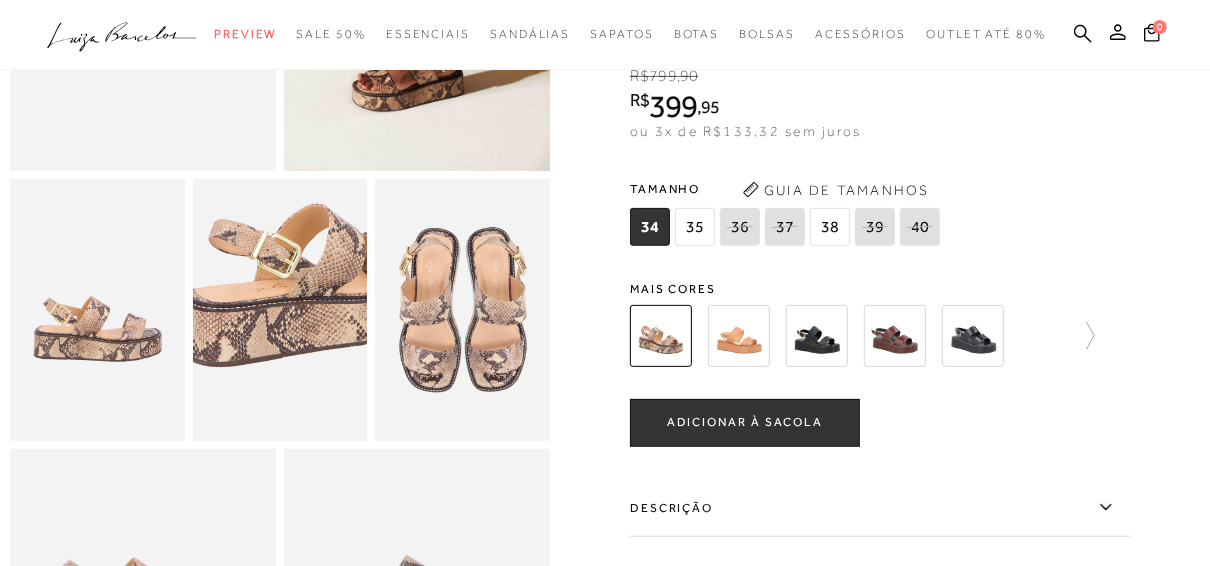 click at bounding box center (307, 263) 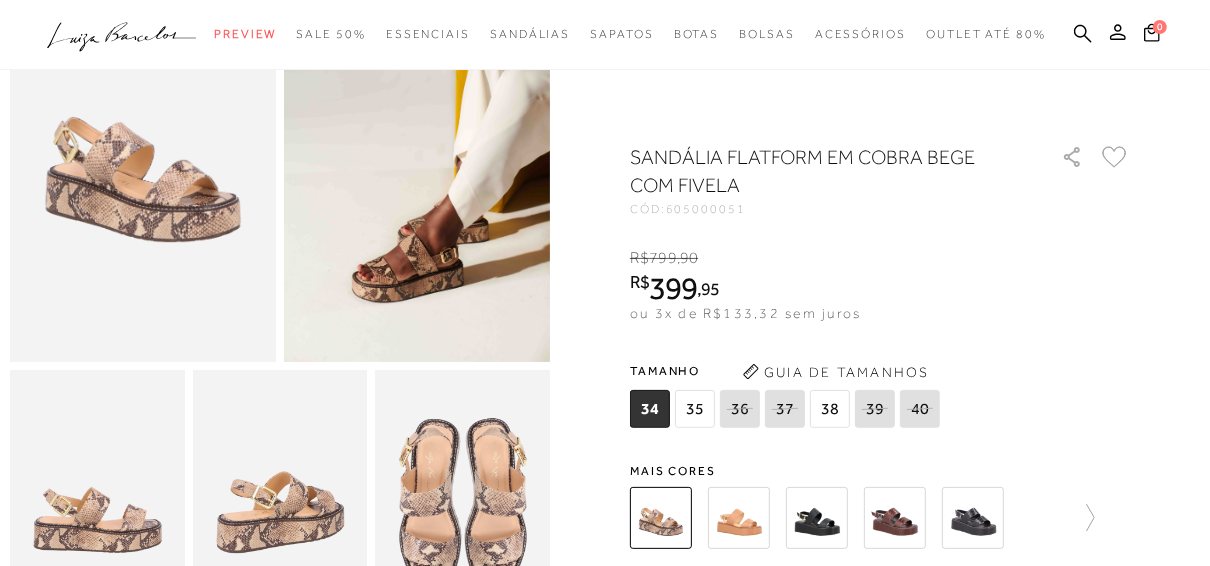 scroll, scrollTop: 80, scrollLeft: 0, axis: vertical 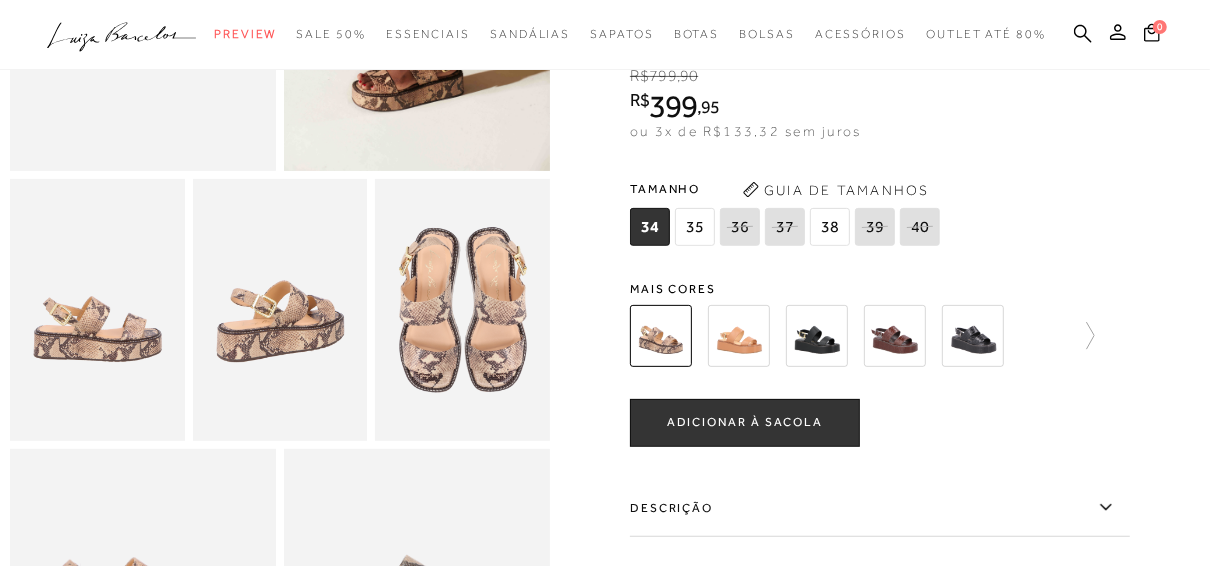 click on "35" at bounding box center [695, 227] 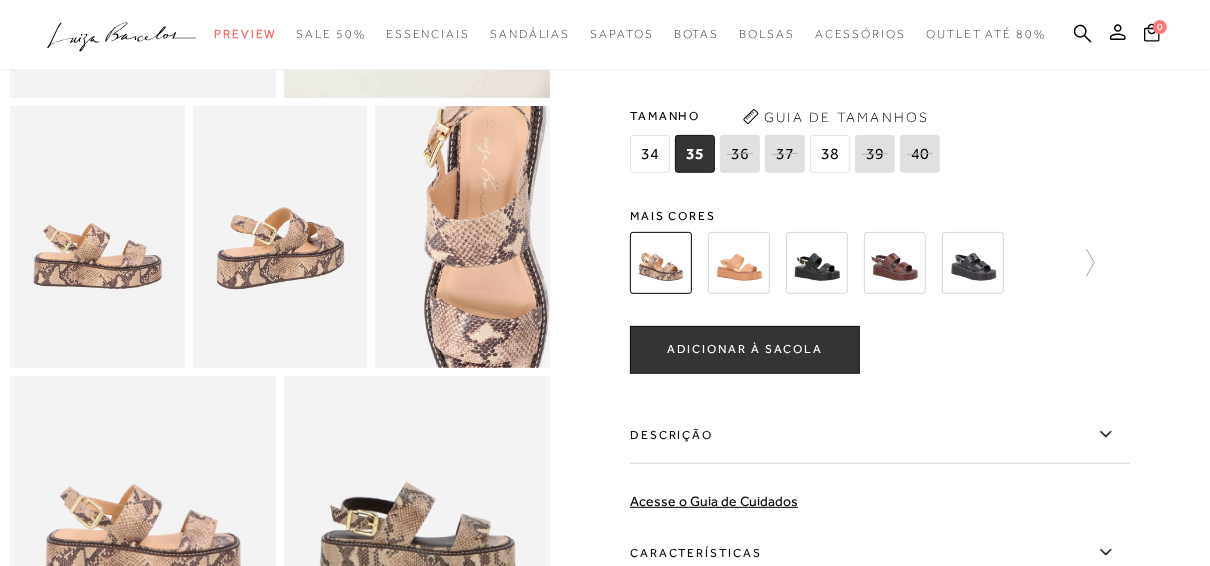 scroll, scrollTop: 480, scrollLeft: 0, axis: vertical 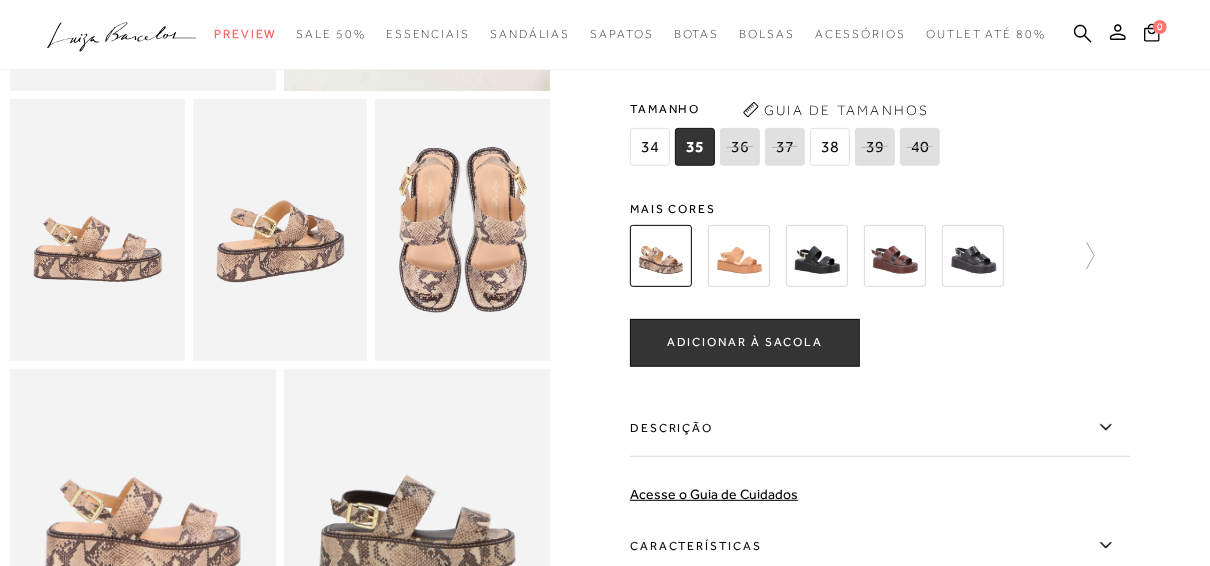 click at bounding box center [739, 256] 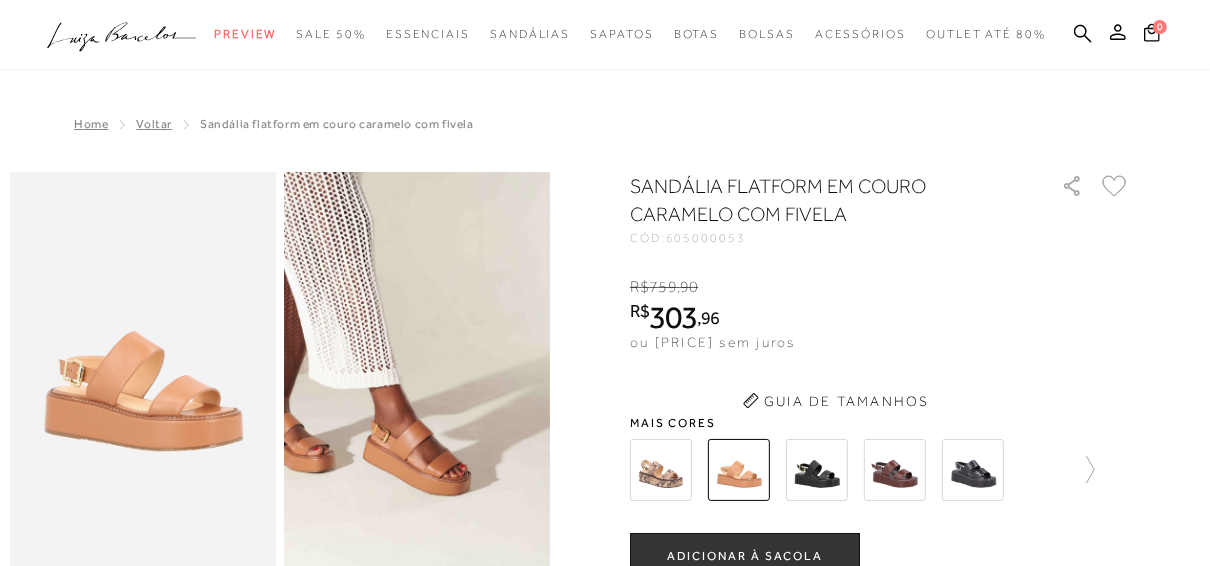 scroll, scrollTop: 0, scrollLeft: 0, axis: both 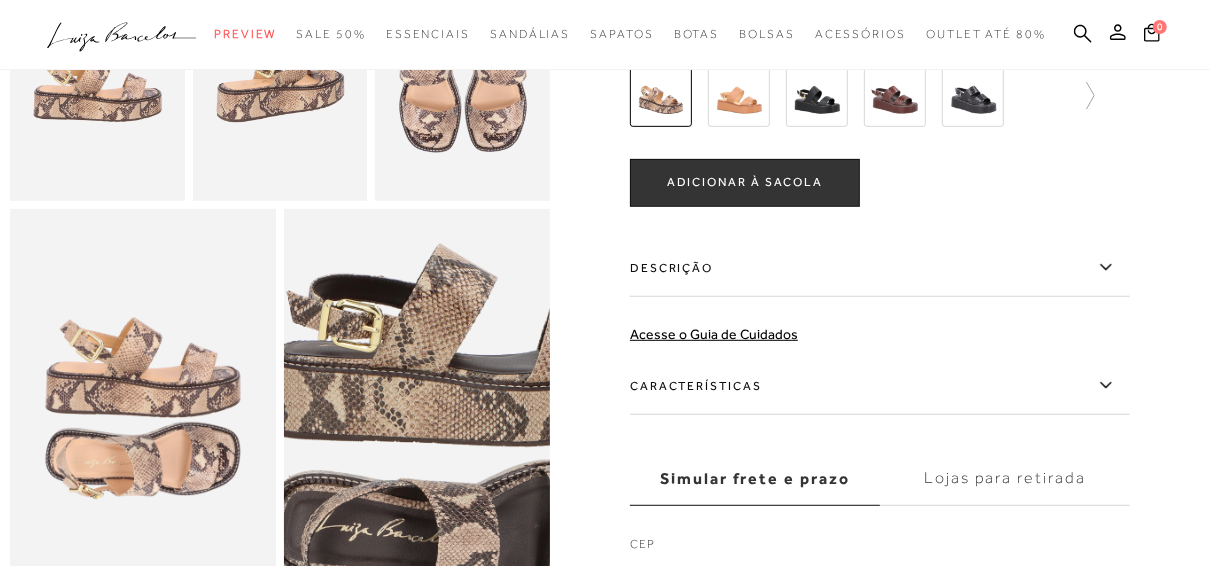click at bounding box center (460, 431) 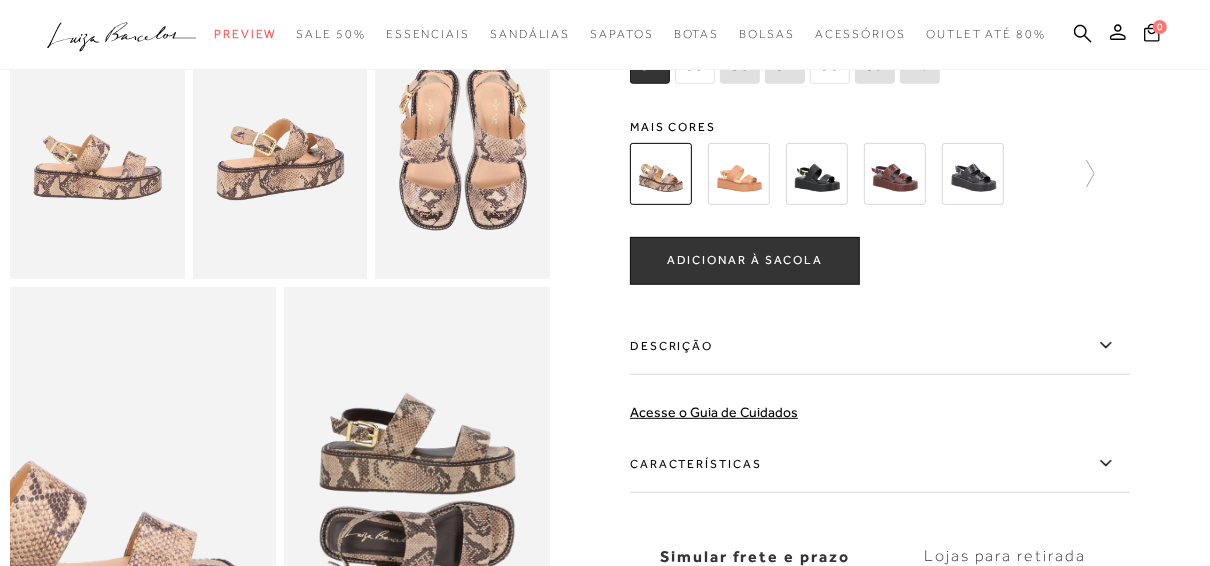 scroll, scrollTop: 480, scrollLeft: 0, axis: vertical 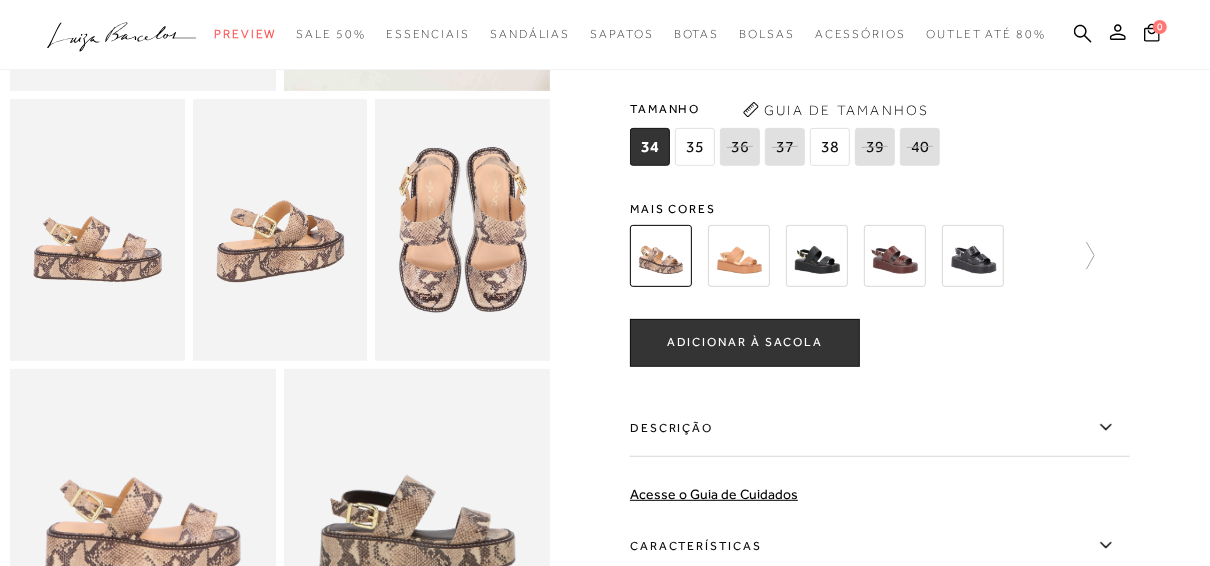 click at bounding box center [817, 256] 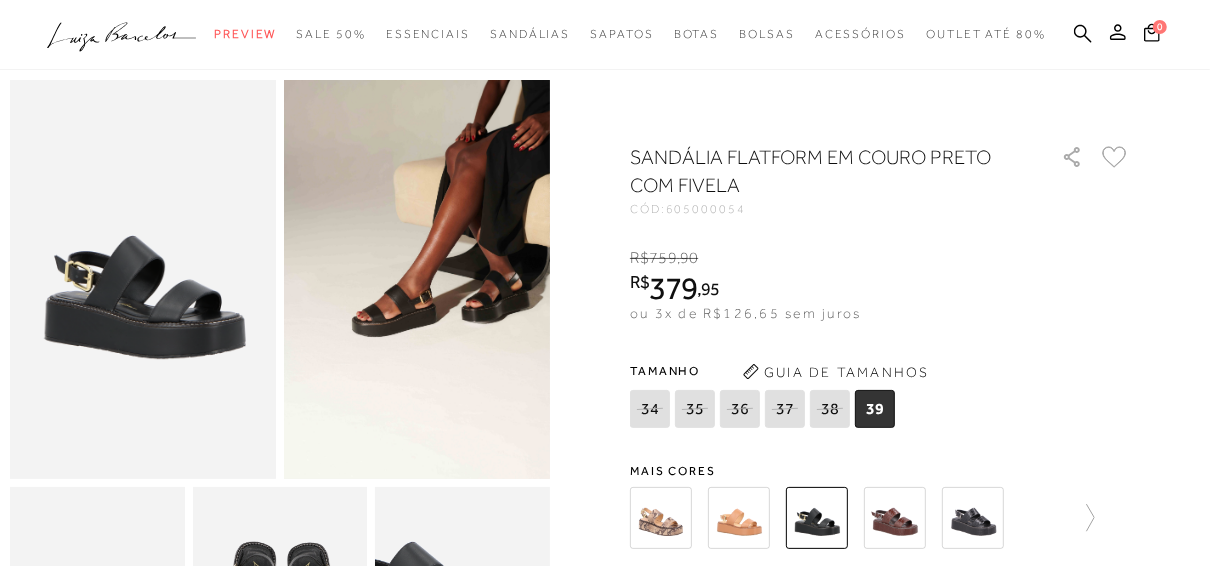 scroll, scrollTop: 240, scrollLeft: 0, axis: vertical 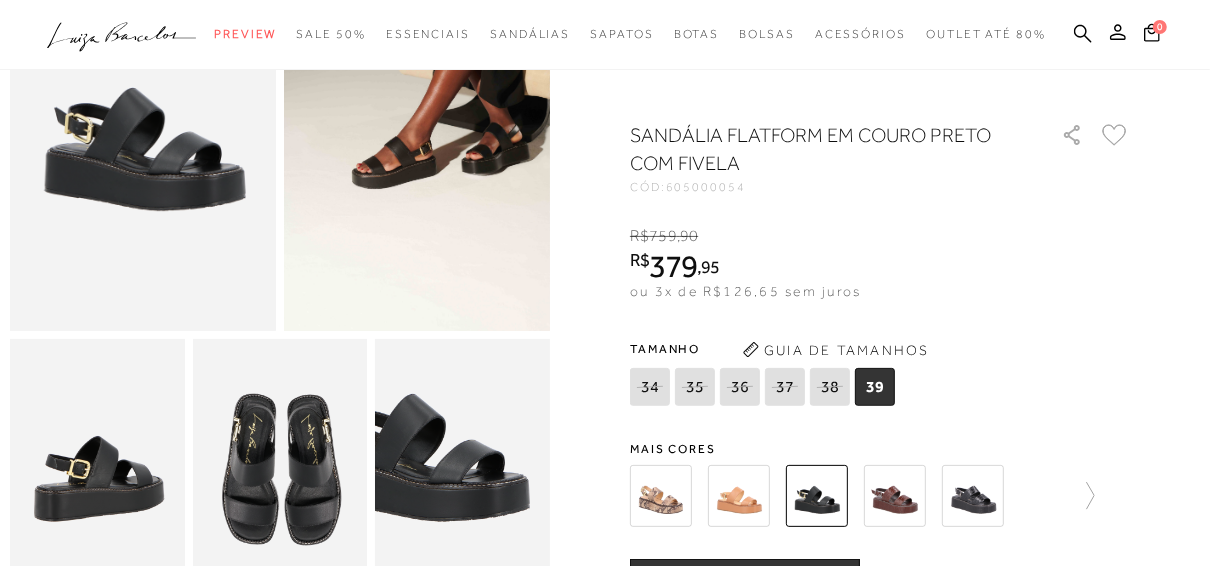 click at bounding box center (895, 496) 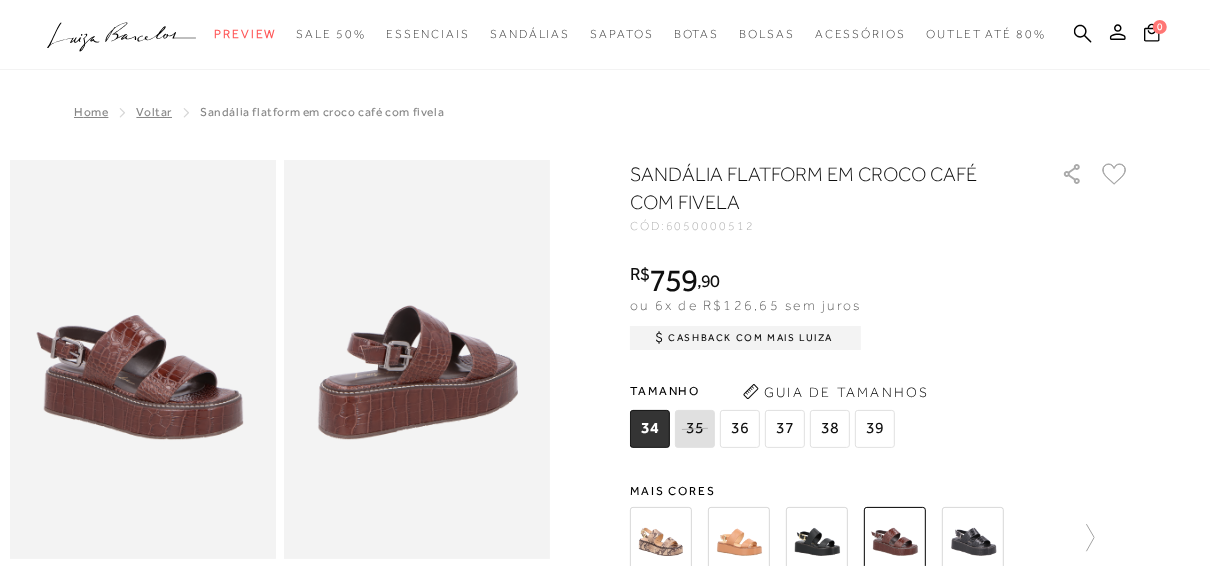 scroll, scrollTop: 80, scrollLeft: 0, axis: vertical 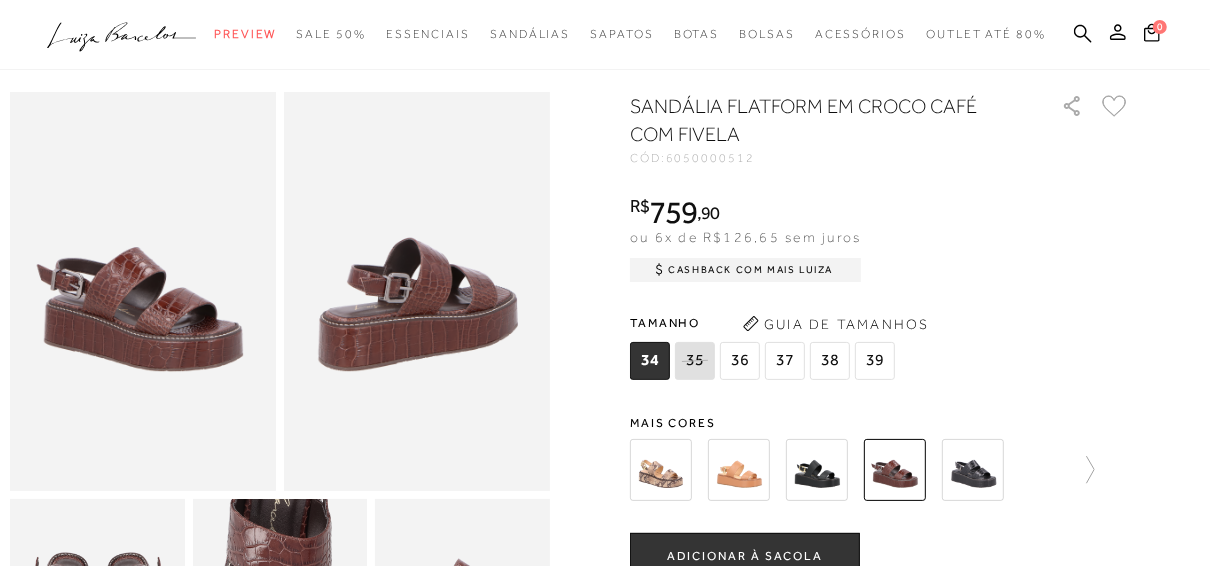click at bounding box center (973, 470) 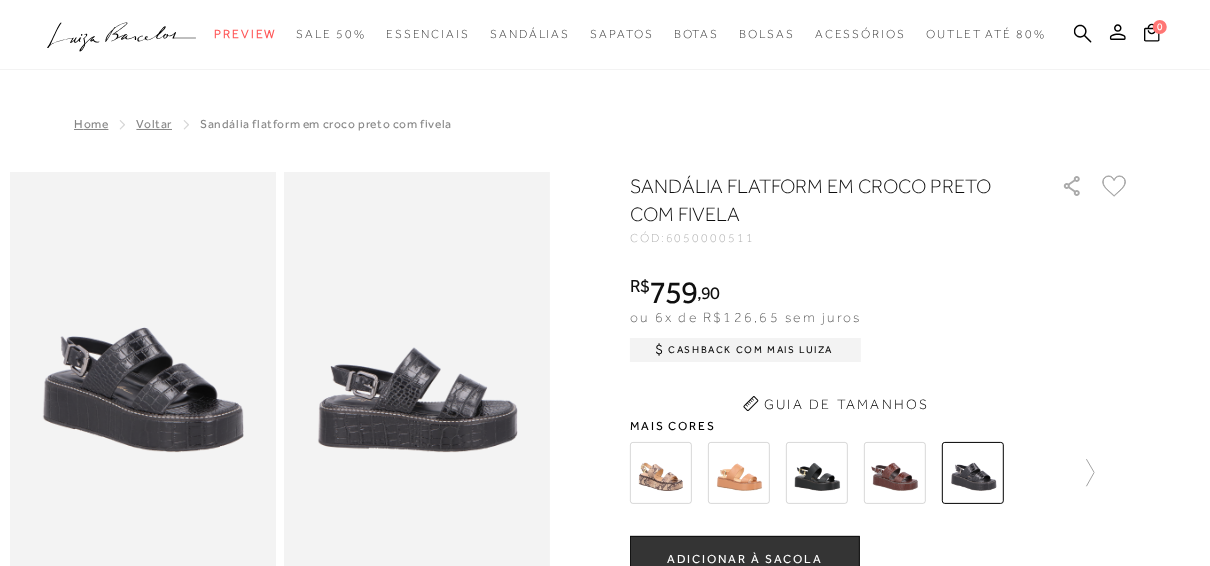 scroll, scrollTop: 0, scrollLeft: 0, axis: both 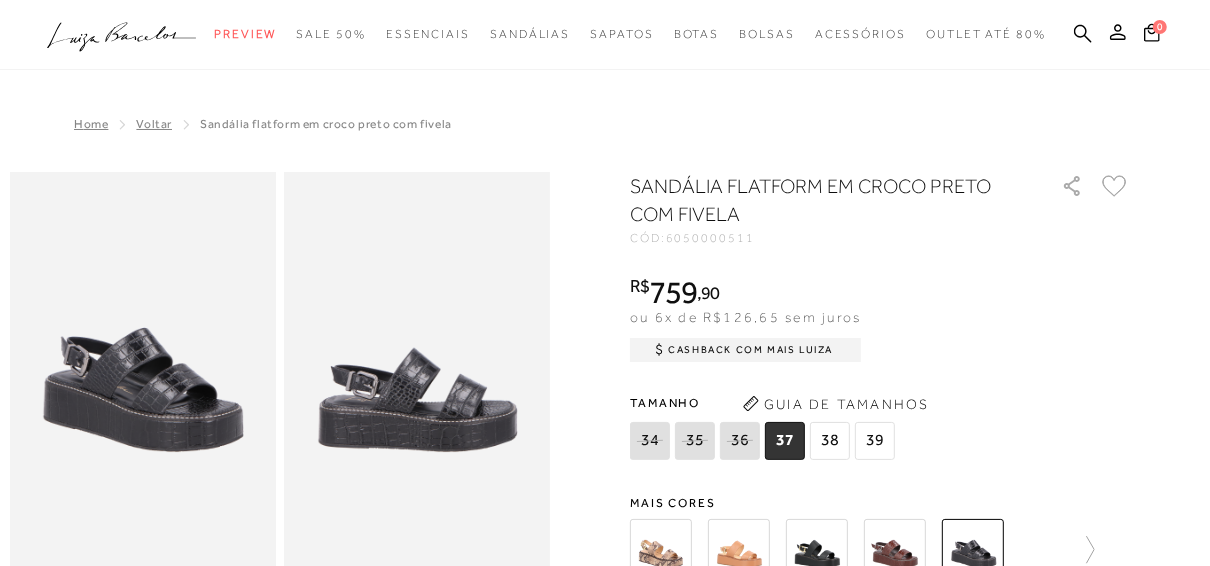 click at bounding box center (661, 550) 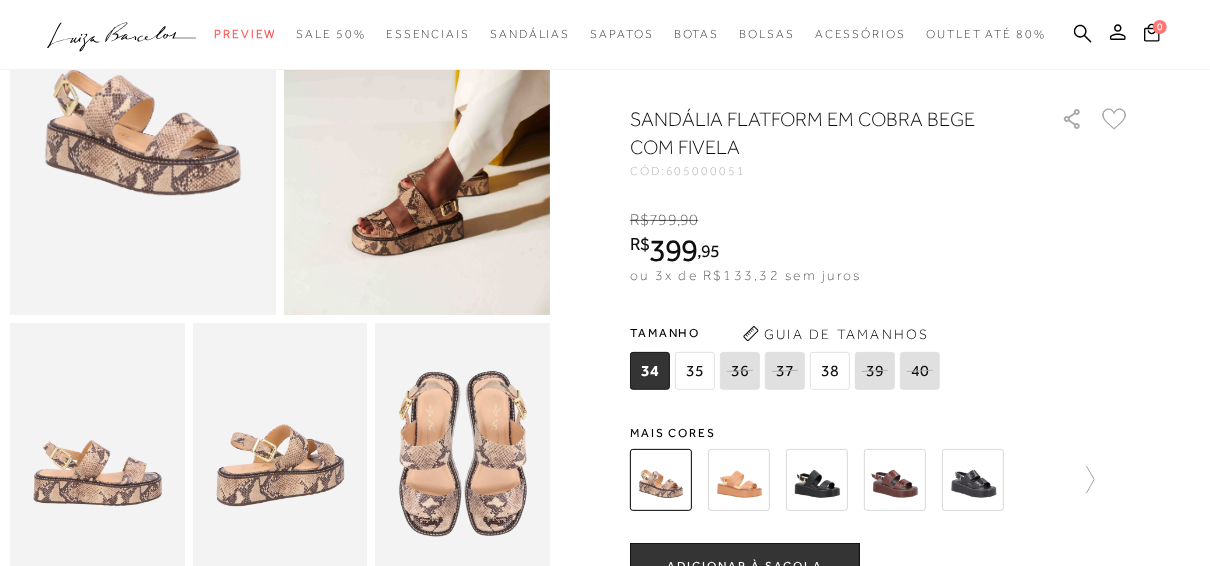 scroll, scrollTop: 400, scrollLeft: 0, axis: vertical 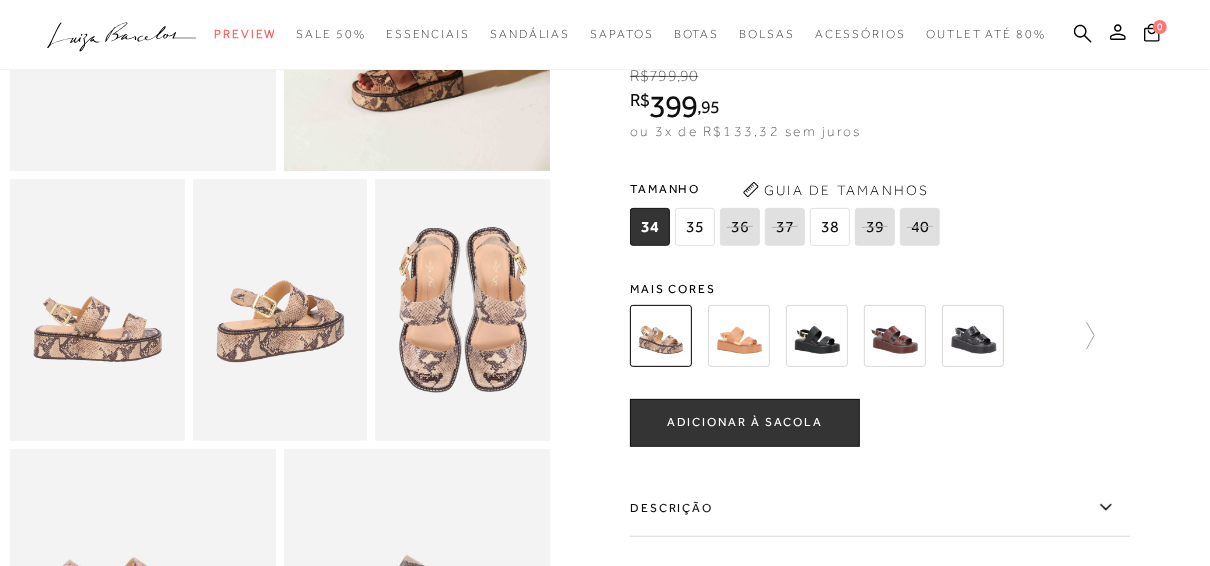 click at bounding box center [739, 336] 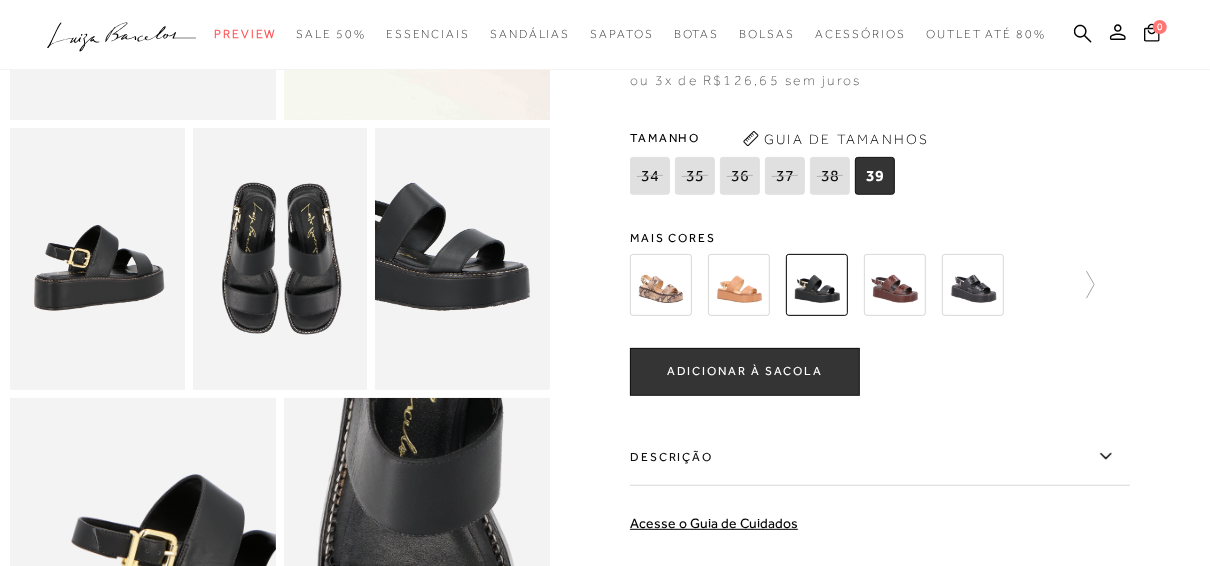 scroll, scrollTop: 480, scrollLeft: 0, axis: vertical 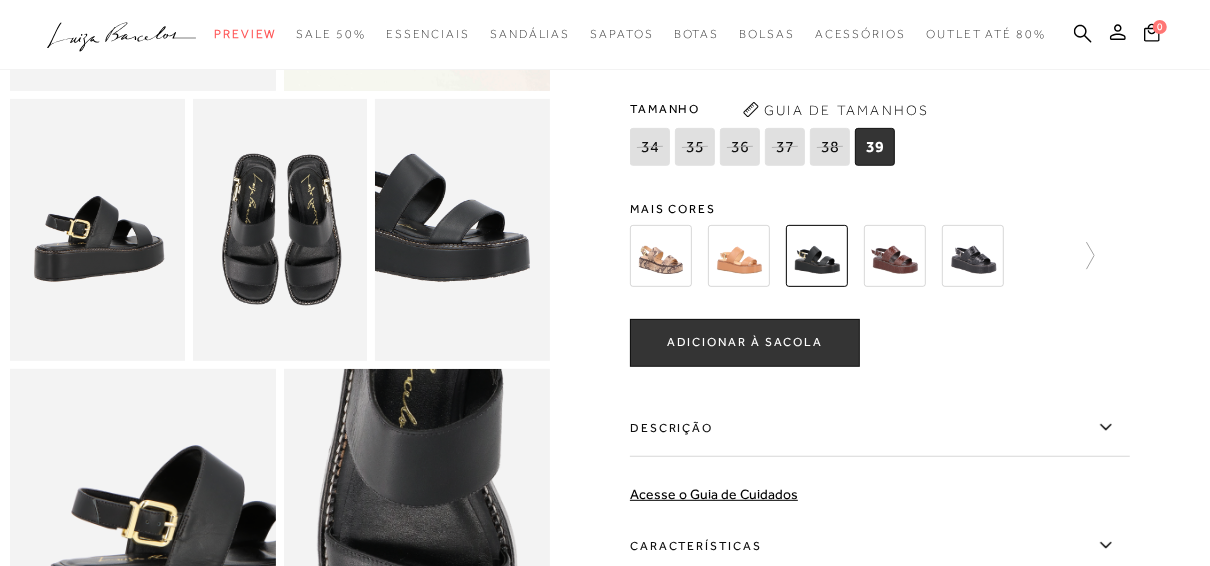 click at bounding box center [661, 256] 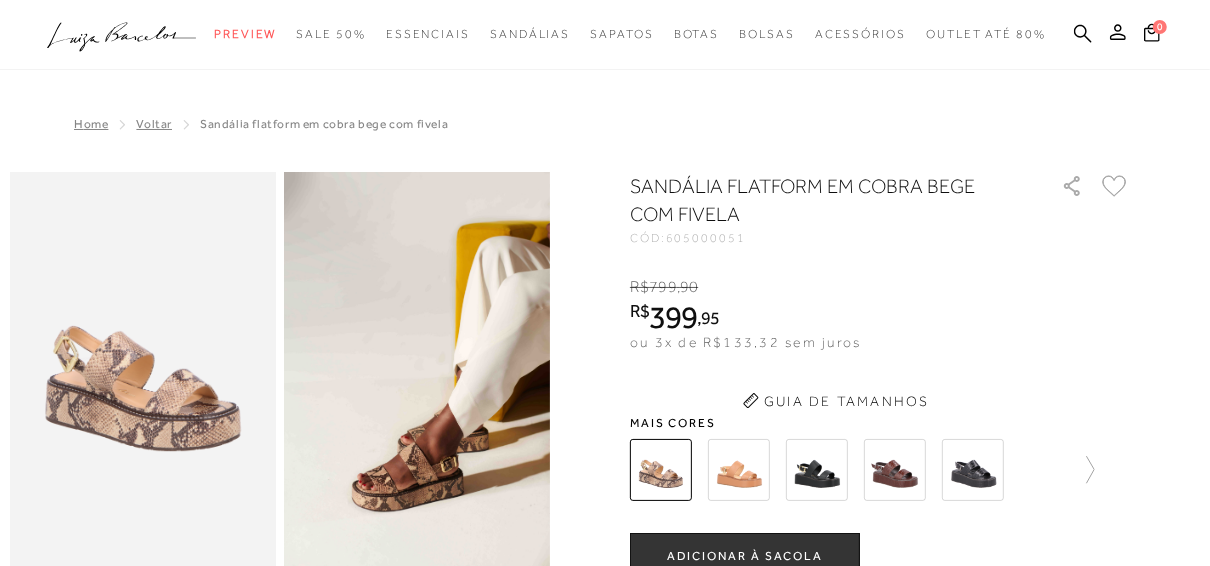 scroll, scrollTop: 0, scrollLeft: 0, axis: both 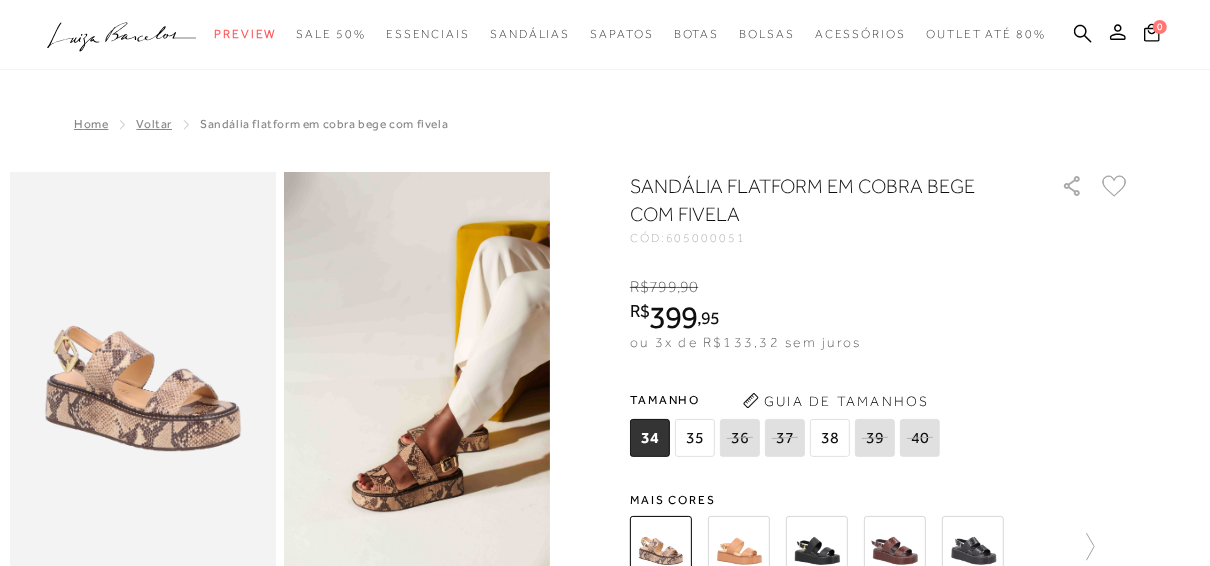 click at bounding box center [739, 547] 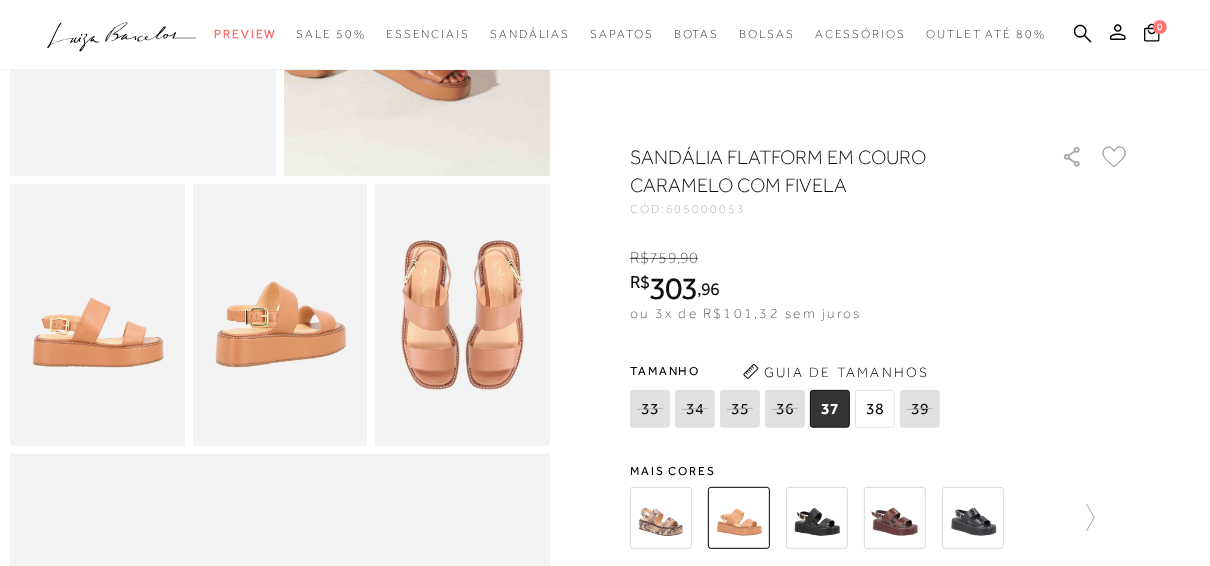 scroll, scrollTop: 459, scrollLeft: 0, axis: vertical 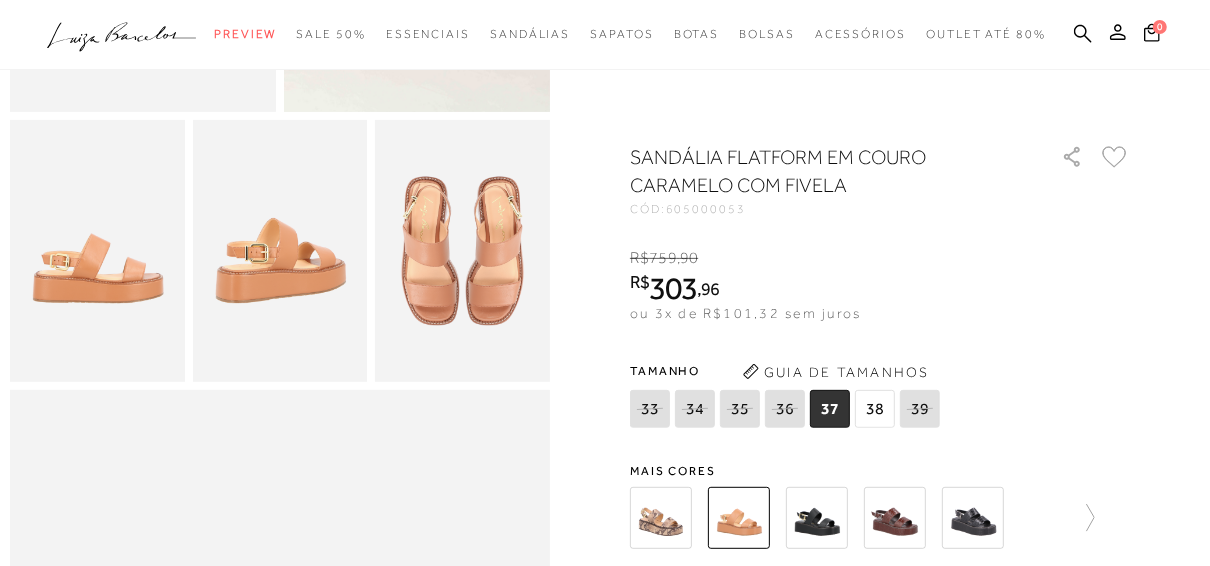 click at bounding box center [817, 518] 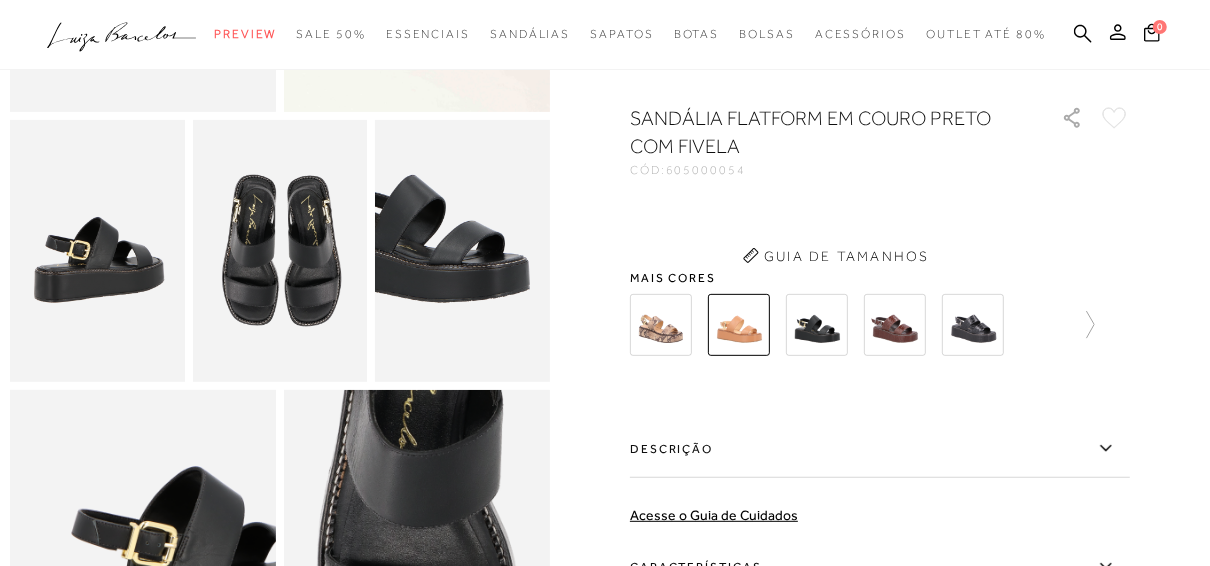 scroll, scrollTop: 0, scrollLeft: 0, axis: both 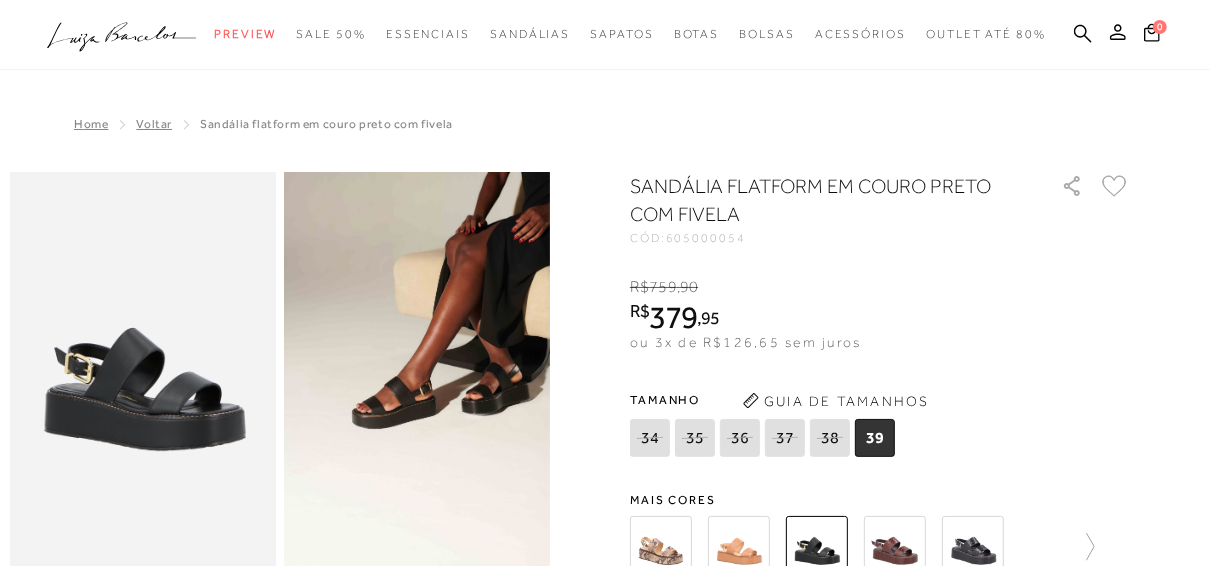 click at bounding box center [973, 547] 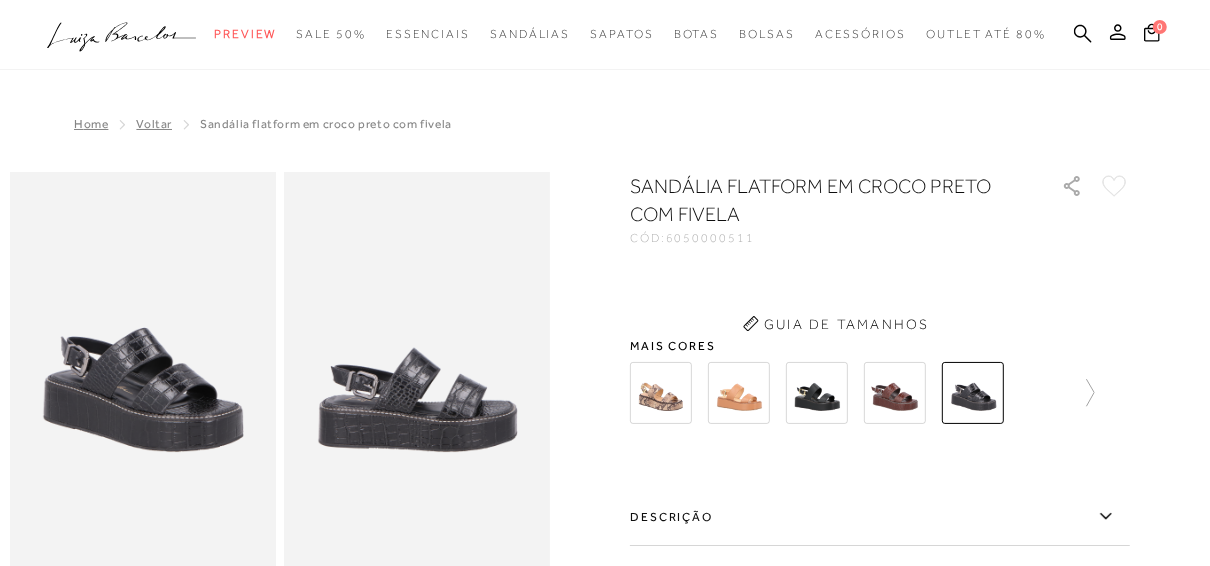 click on "Descrição
Em uma união perfeita entre estilo e praticidade, a sandália flatform Luiza Barcelos é uma excelente opção para acompanhar você ao longo do dia. Produzido em couro com acabamento texturizado de croco, o modelo possui duas tiras largas, salto flatform médio e fechamento por fivela no tornozelo." at bounding box center [880, 519] 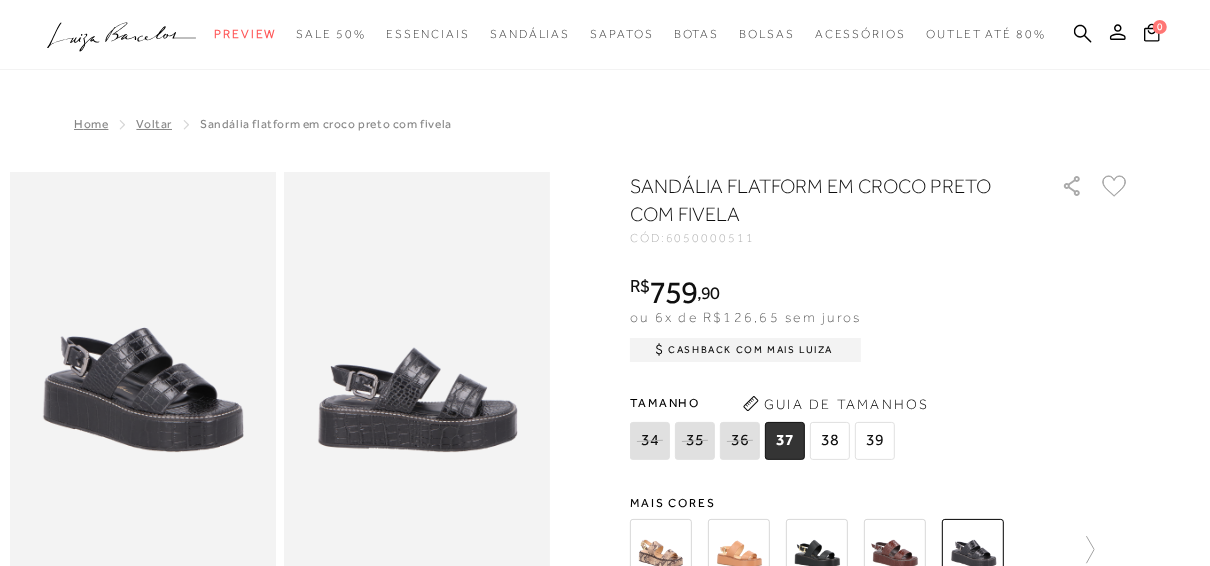 scroll, scrollTop: 320, scrollLeft: 0, axis: vertical 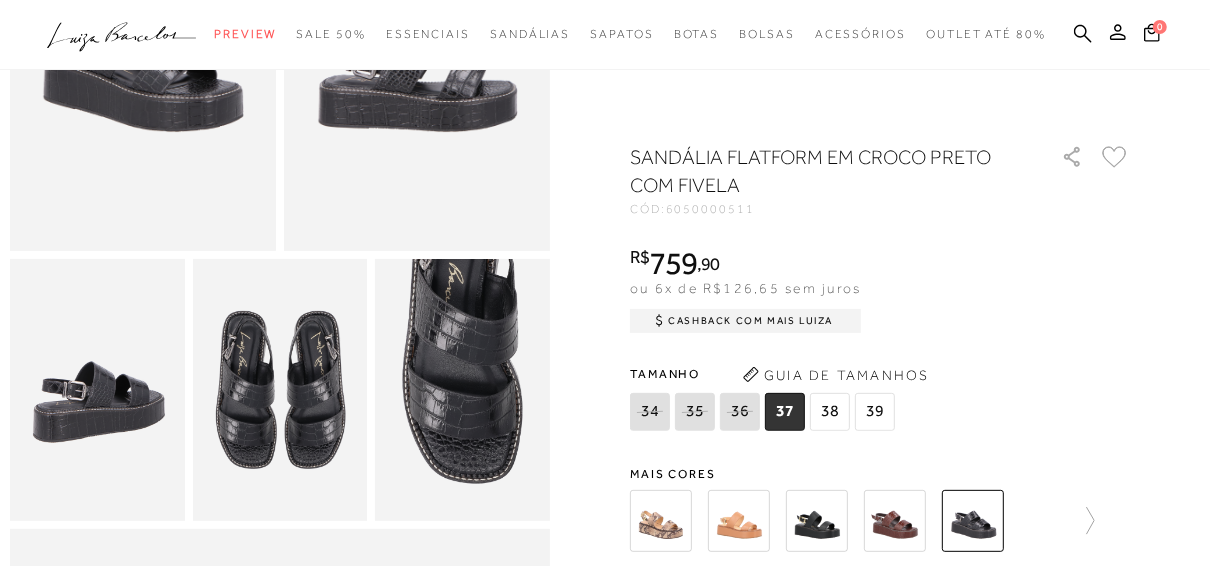 click at bounding box center [661, 521] 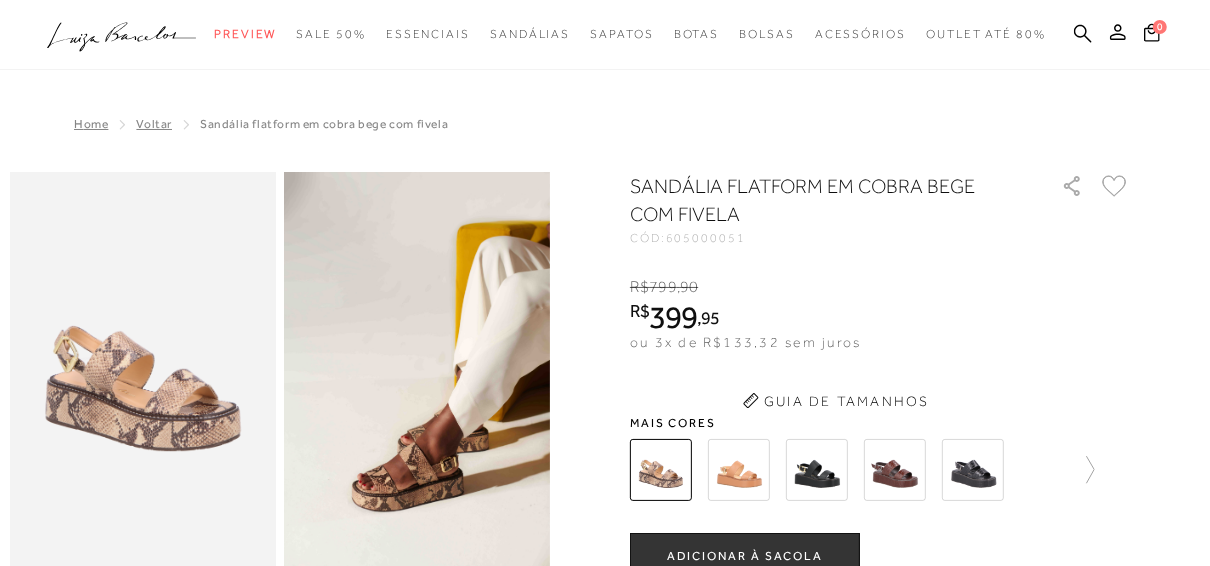 scroll, scrollTop: 0, scrollLeft: 0, axis: both 